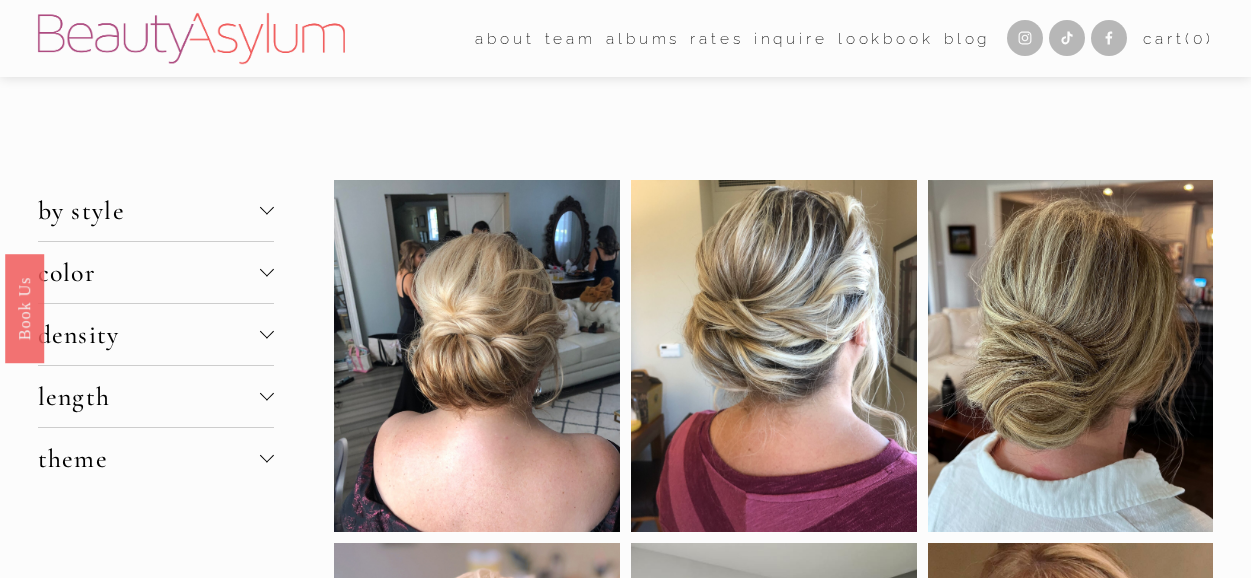 scroll, scrollTop: 0, scrollLeft: 0, axis: both 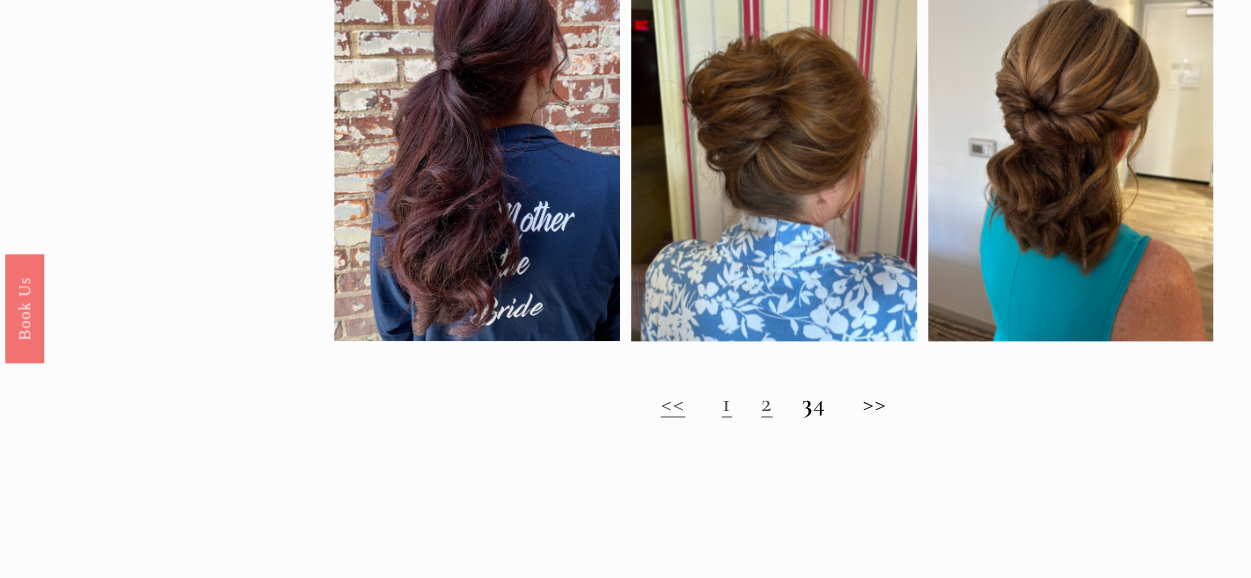 click on "2" at bounding box center [766, 402] 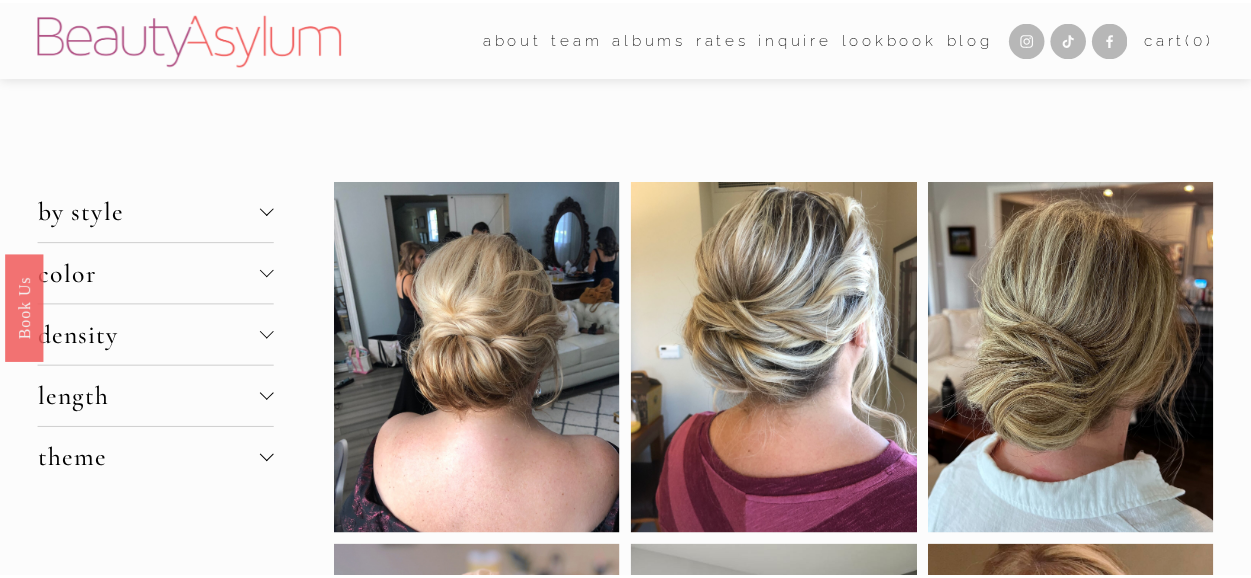 scroll, scrollTop: 0, scrollLeft: 0, axis: both 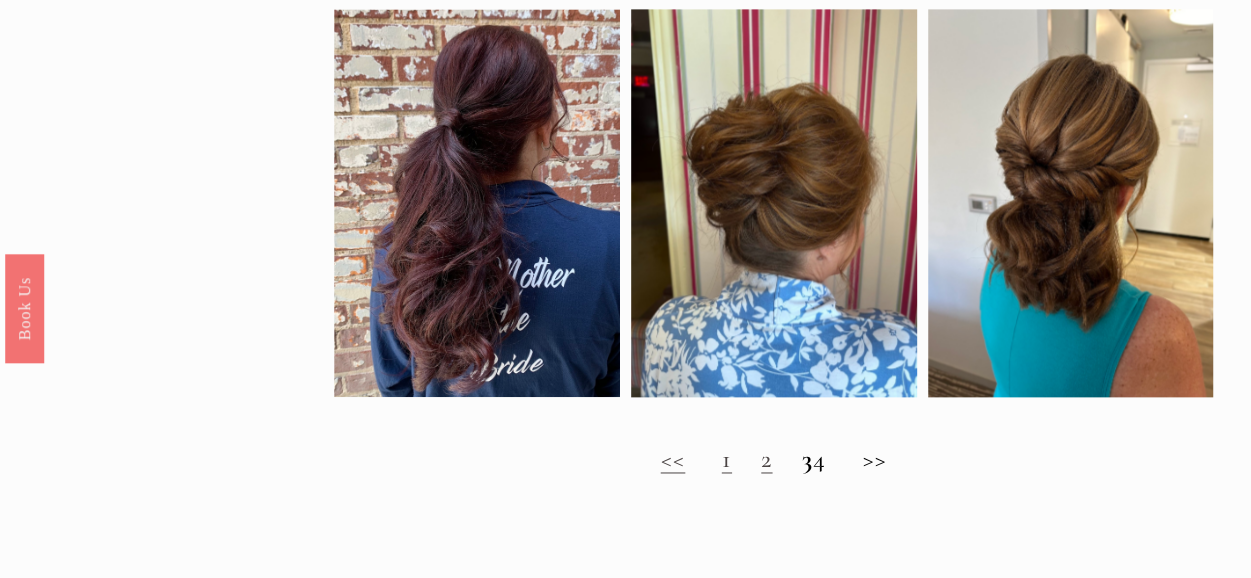click on "3" at bounding box center [807, 458] 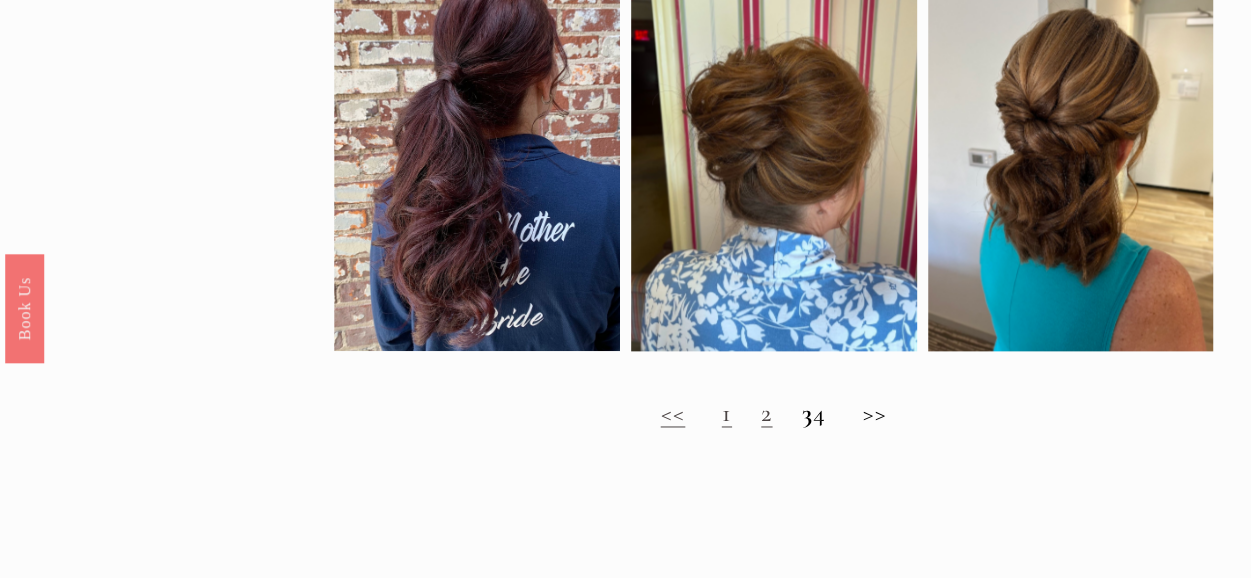 click on "<<       1      2      3     4     >>" at bounding box center [773, 413] 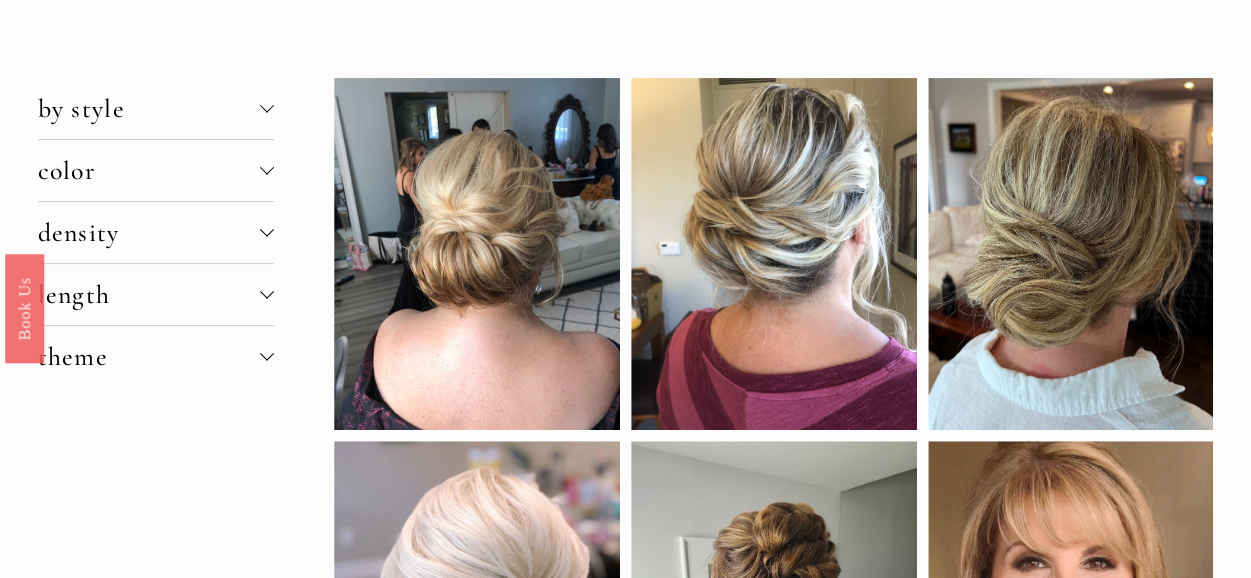 scroll, scrollTop: 0, scrollLeft: 0, axis: both 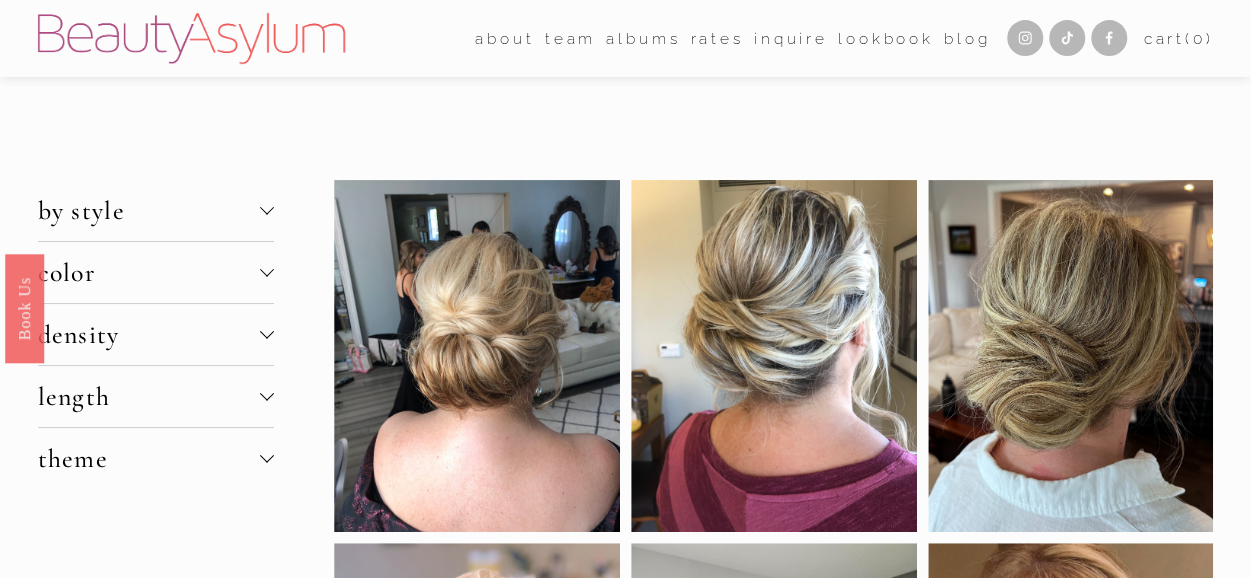 click on "by style" at bounding box center [156, 210] 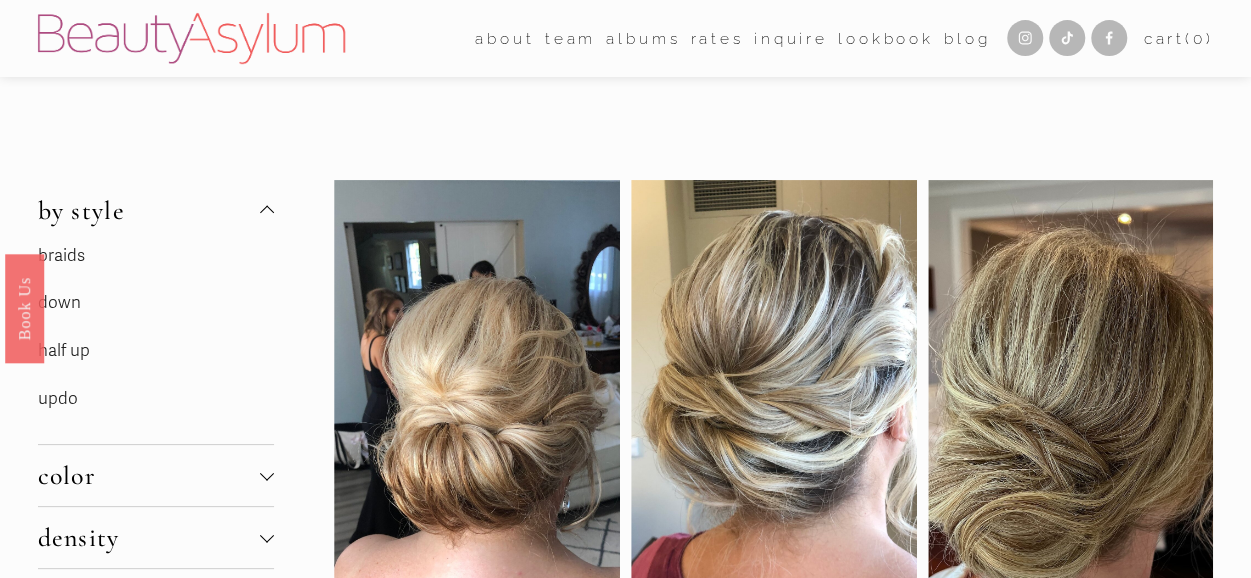 click on "half up" at bounding box center (64, 350) 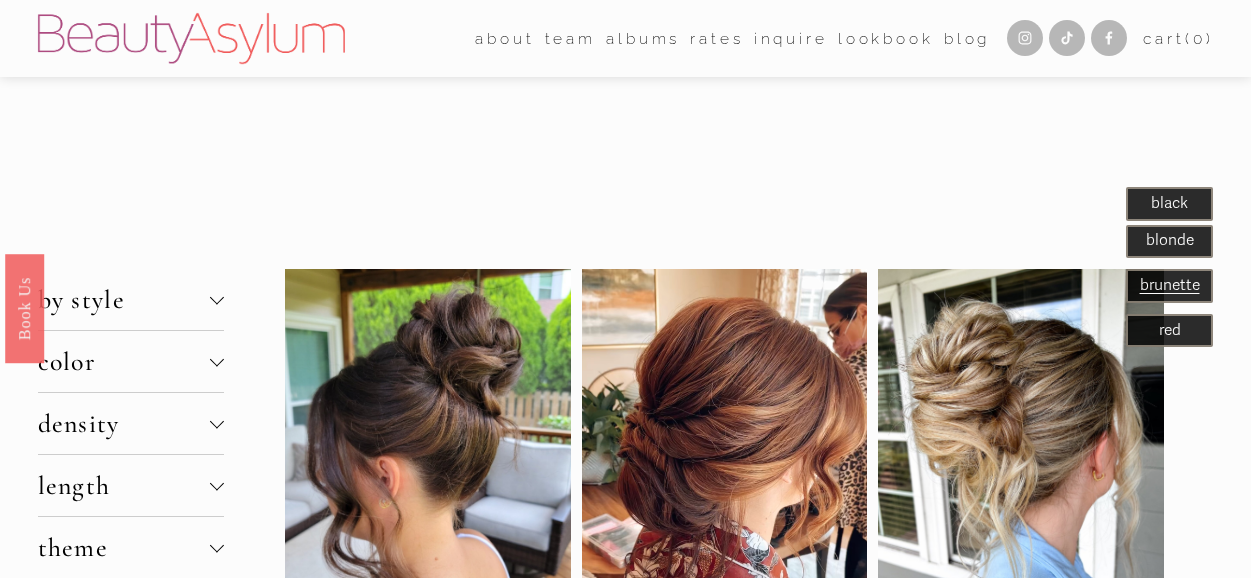 scroll, scrollTop: 0, scrollLeft: 0, axis: both 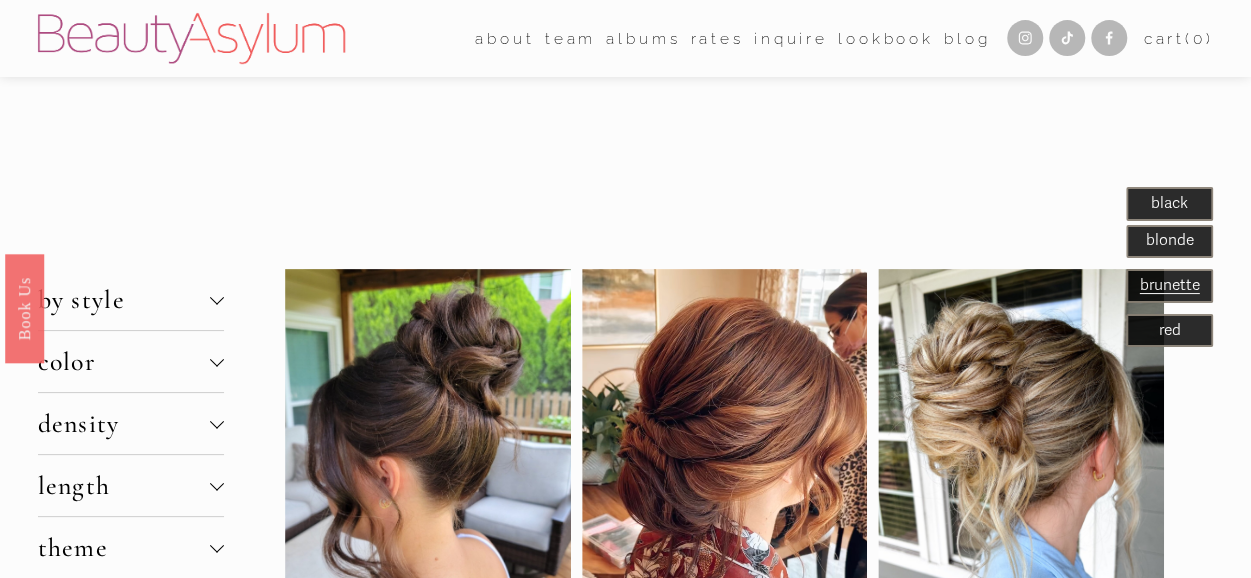 click at bounding box center [217, 362] 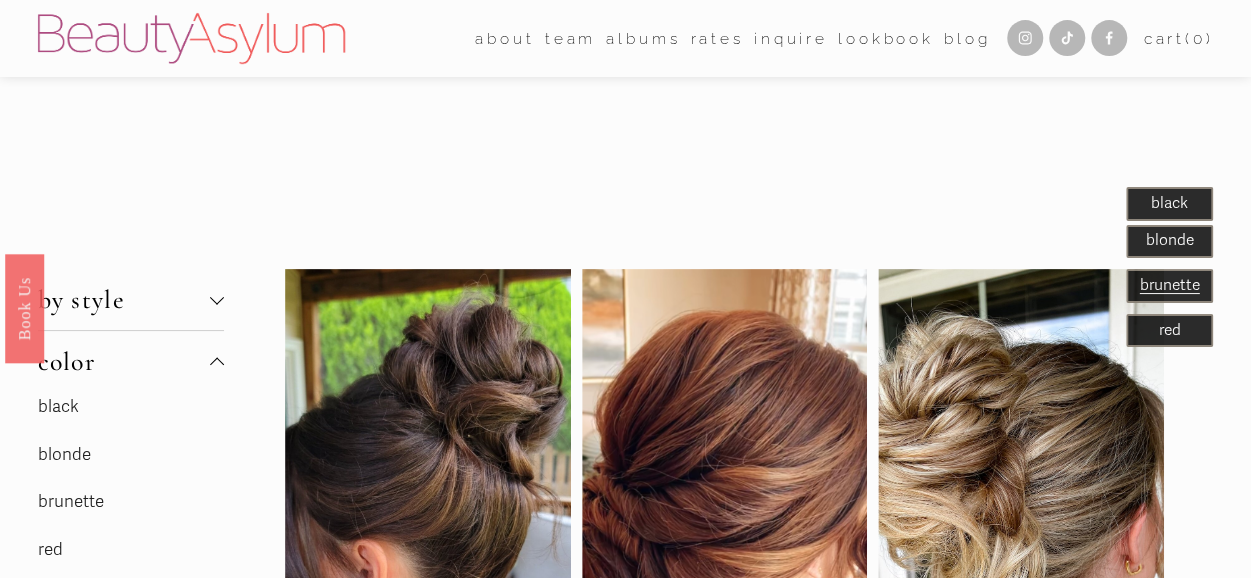 click on "brunette" at bounding box center [71, 501] 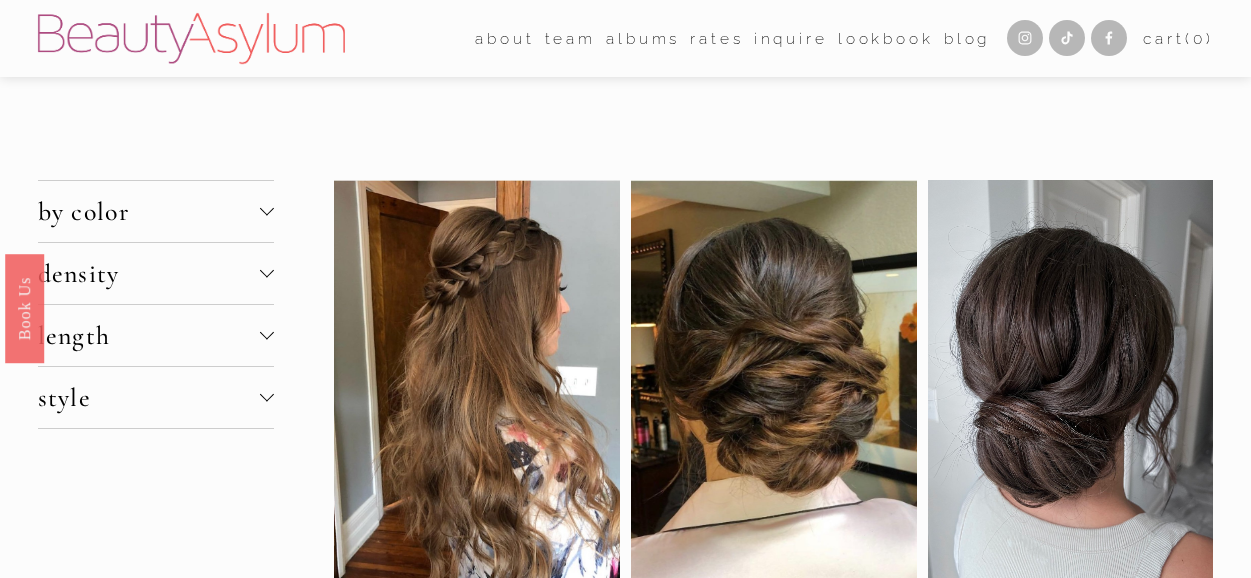 scroll, scrollTop: 0, scrollLeft: 0, axis: both 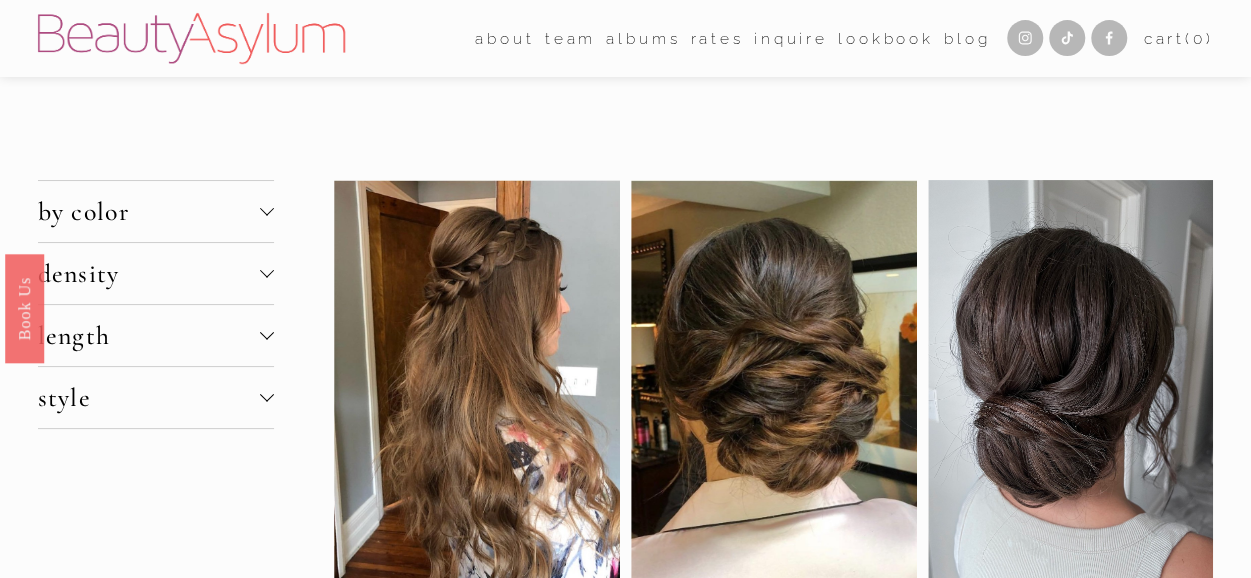 click at bounding box center (267, 333) 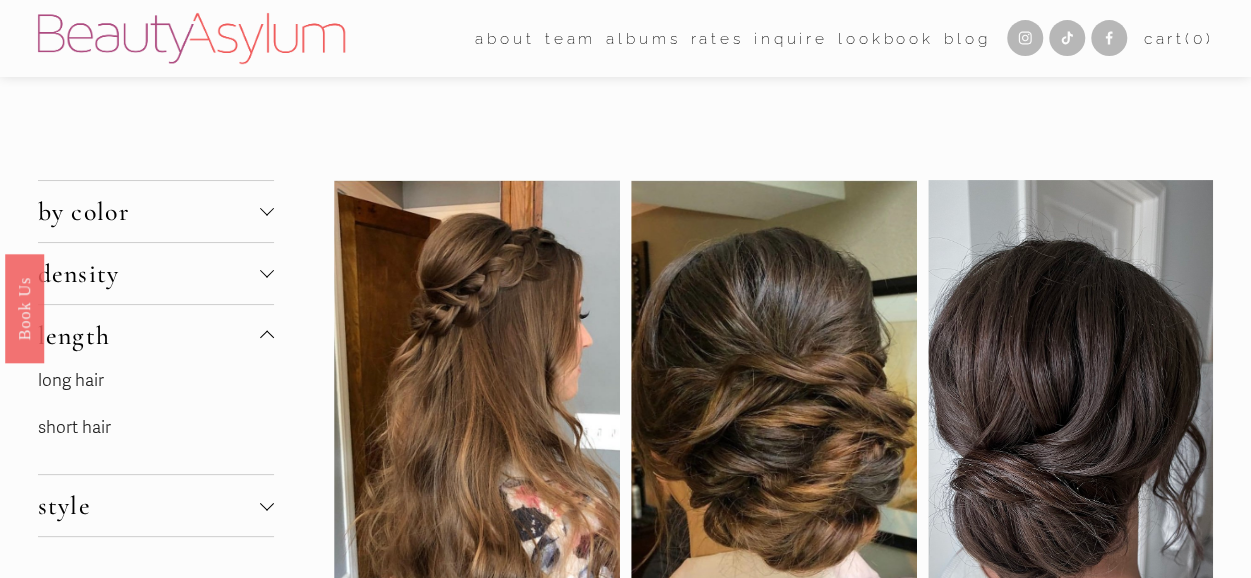 click on "short hair" at bounding box center (74, 427) 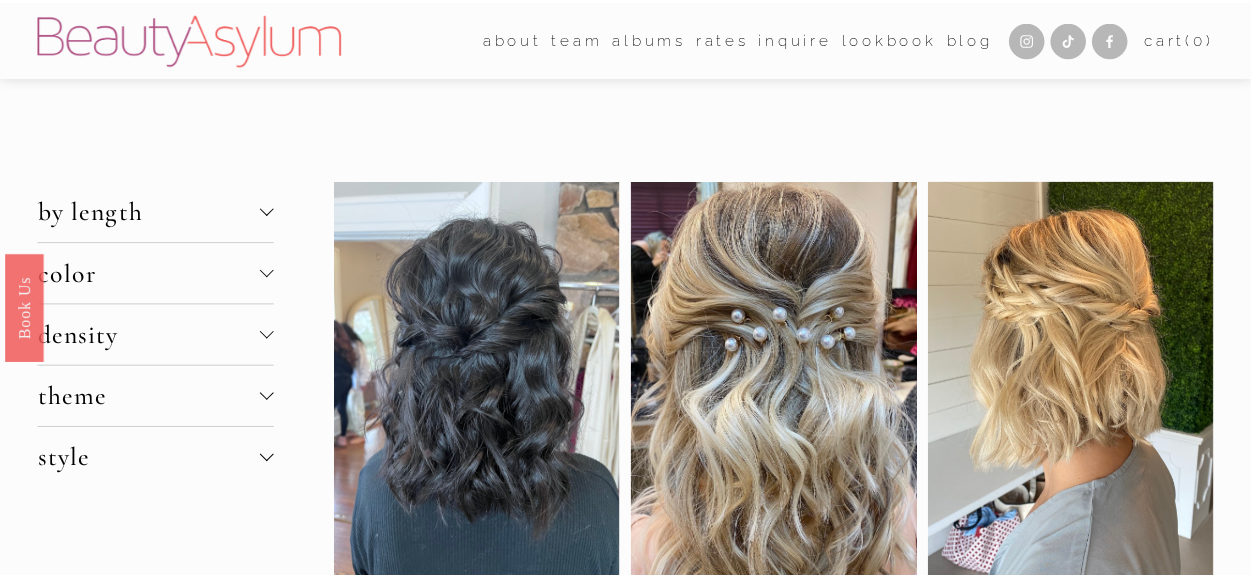 scroll, scrollTop: 0, scrollLeft: 0, axis: both 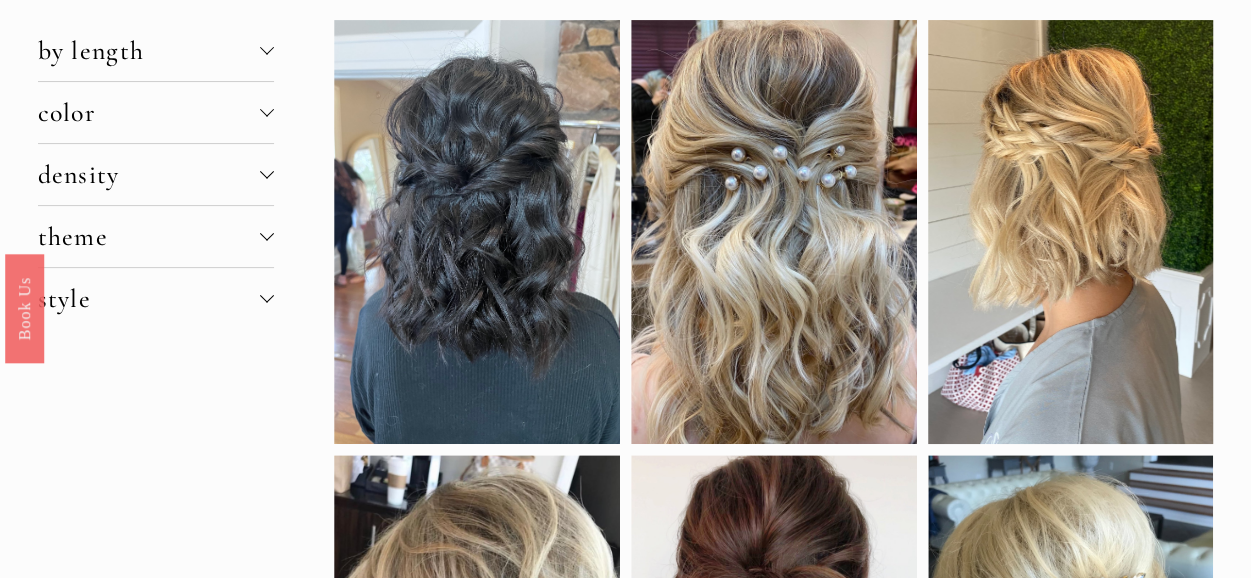 click at bounding box center [267, 296] 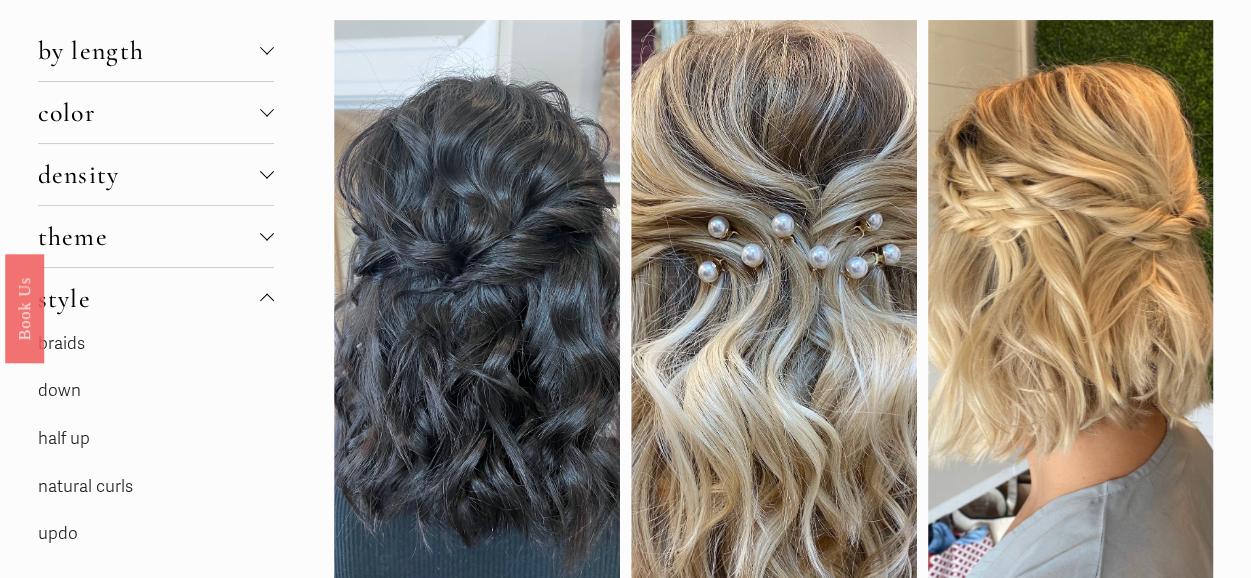 click on "half up" at bounding box center (64, 438) 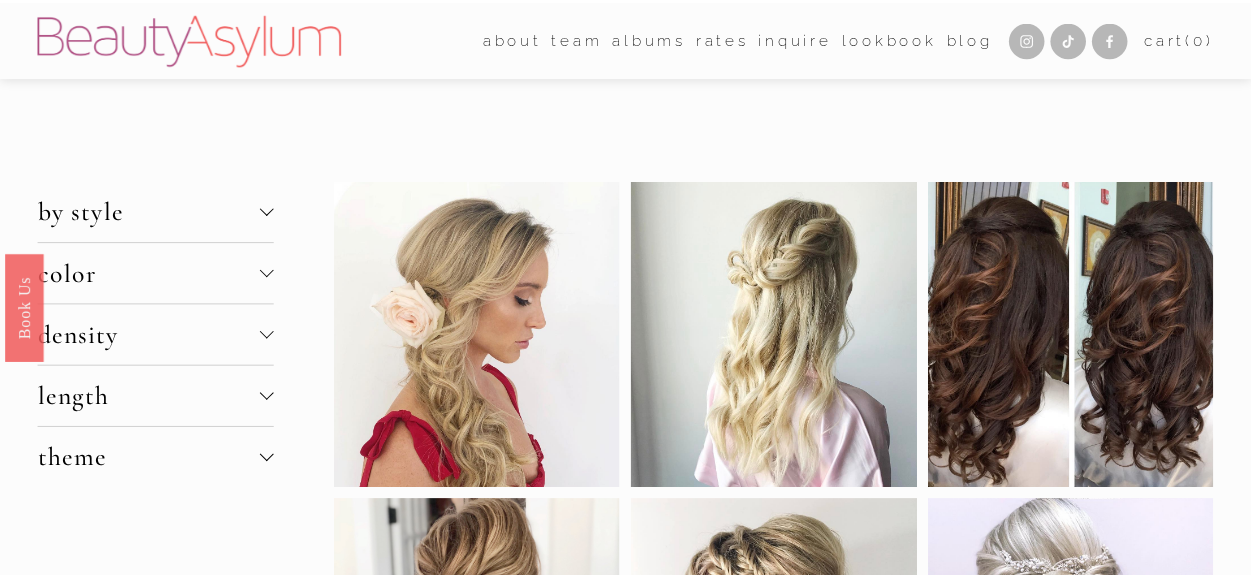 scroll, scrollTop: 0, scrollLeft: 0, axis: both 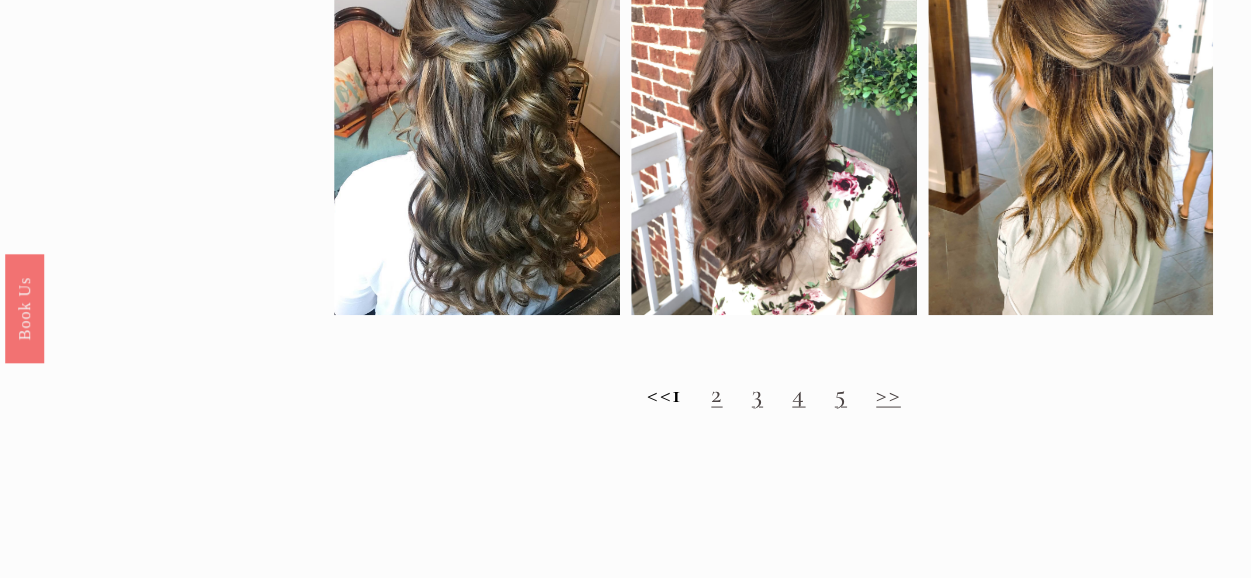 click on "5" at bounding box center (841, 392) 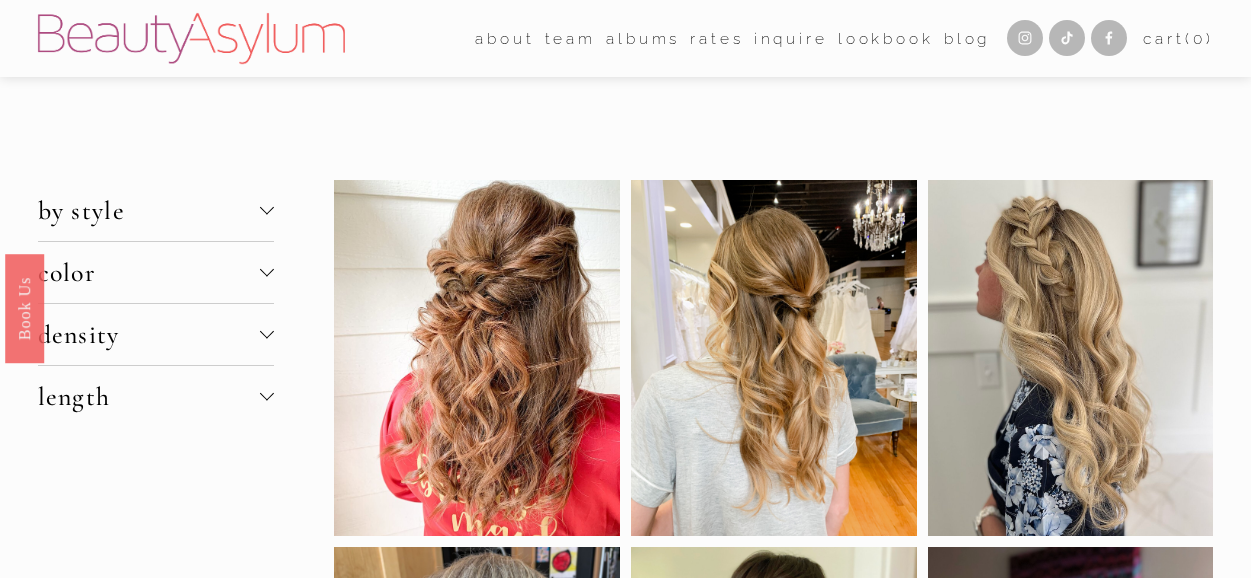 scroll, scrollTop: 0, scrollLeft: 0, axis: both 